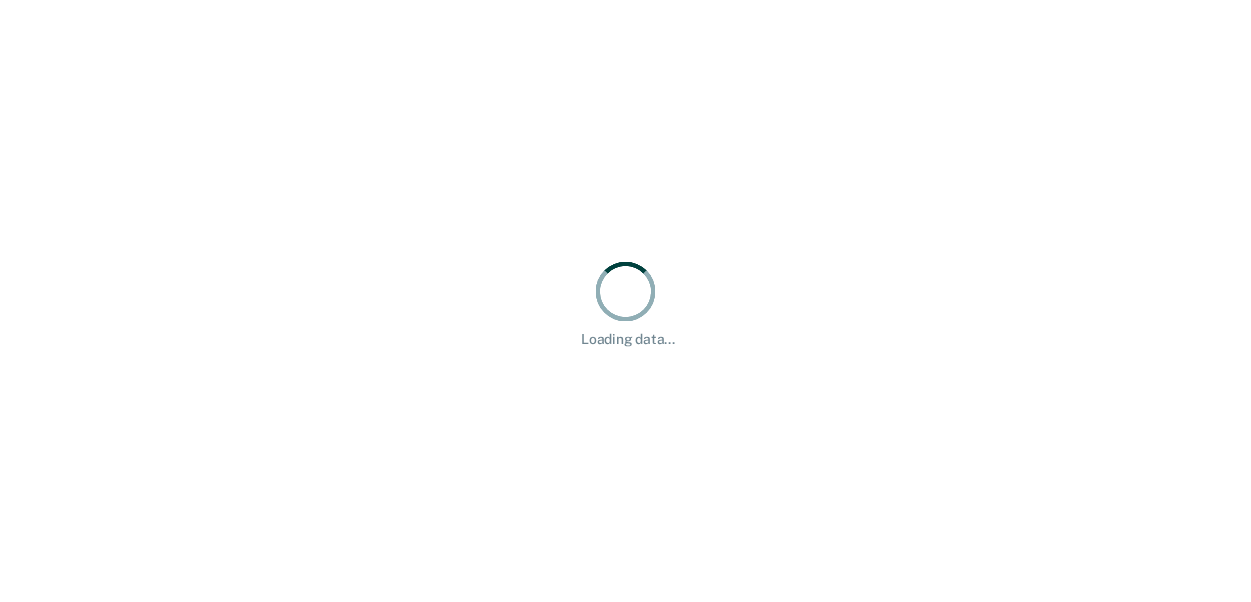 scroll, scrollTop: 0, scrollLeft: 0, axis: both 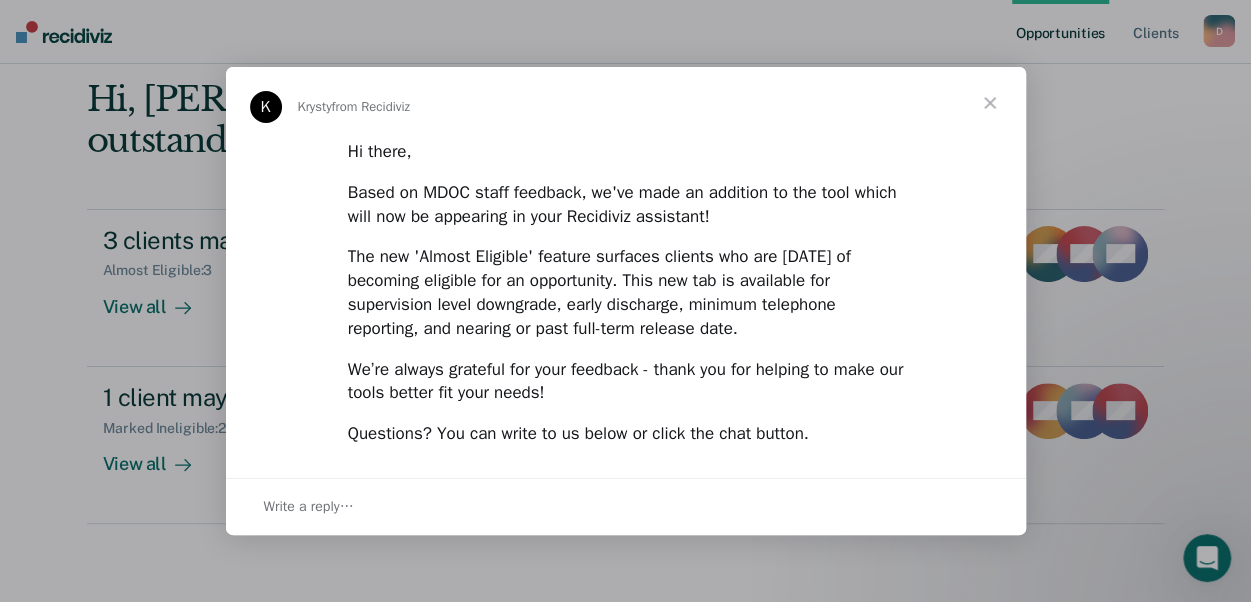 click at bounding box center (990, 103) 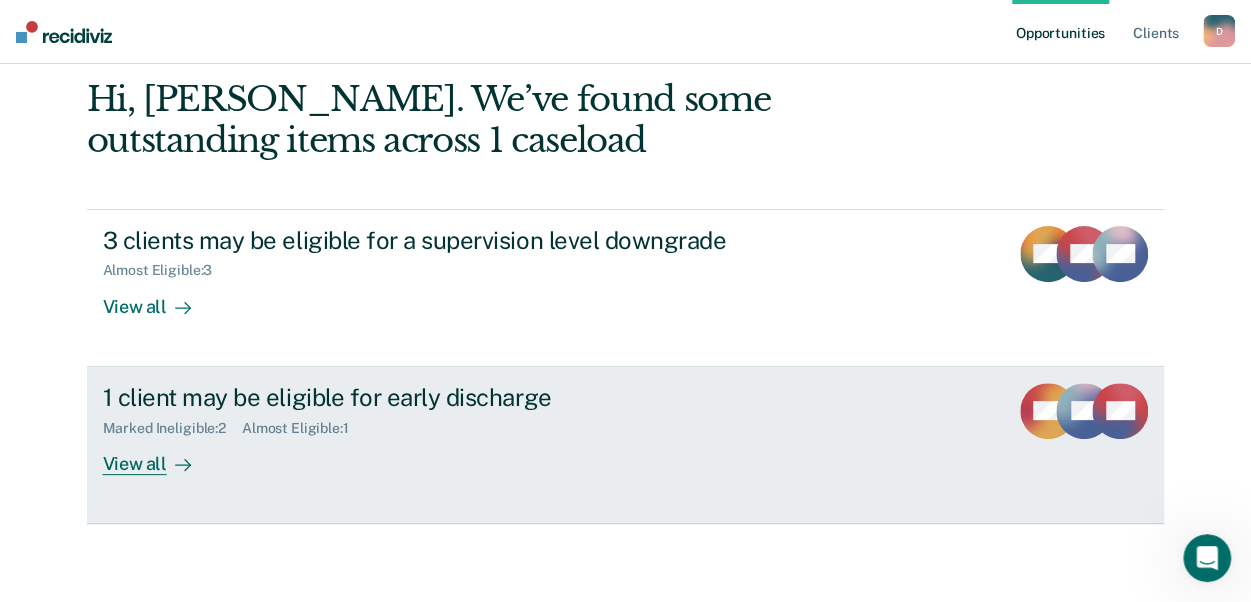 click on "View all" at bounding box center [159, 455] 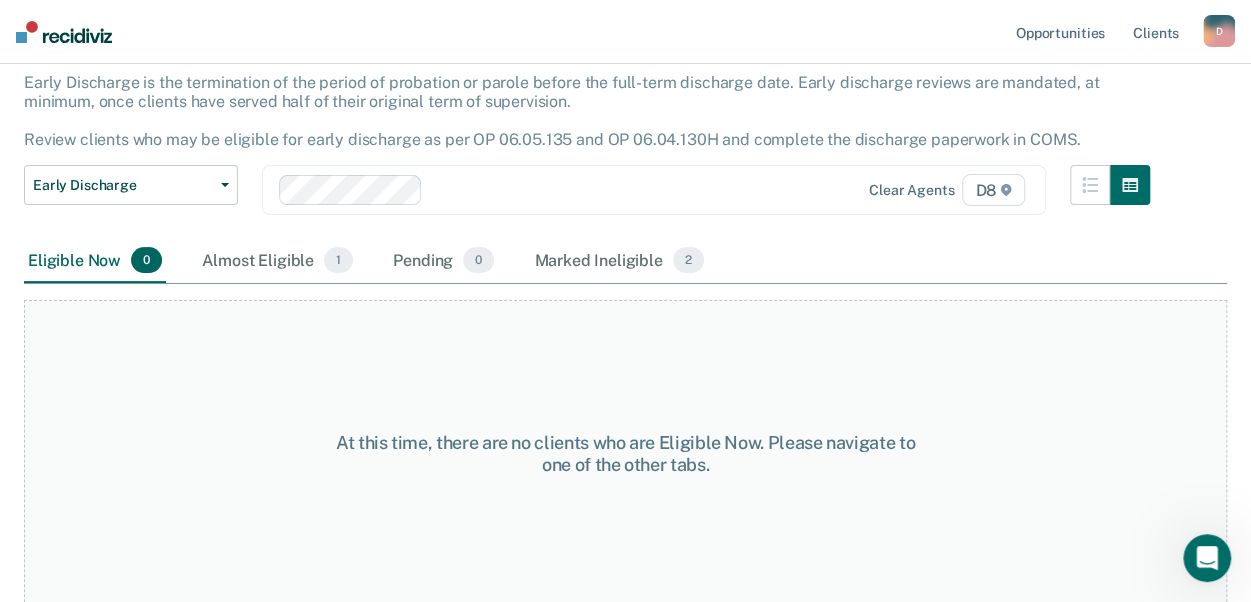 scroll, scrollTop: 124, scrollLeft: 0, axis: vertical 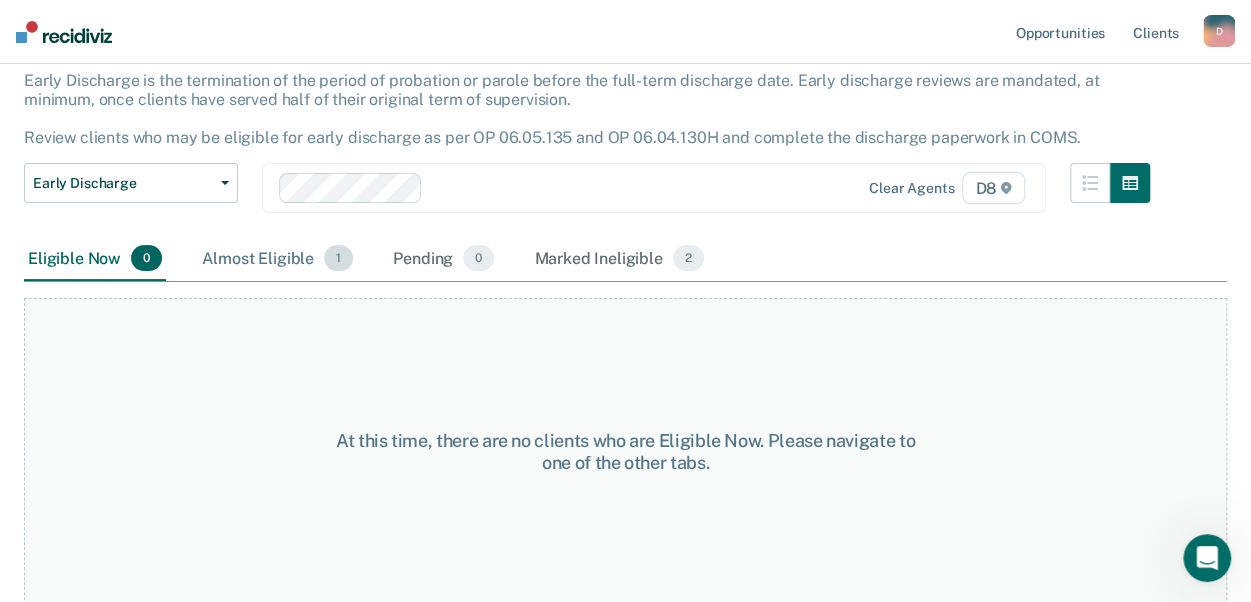click on "Almost Eligible 1" at bounding box center (277, 259) 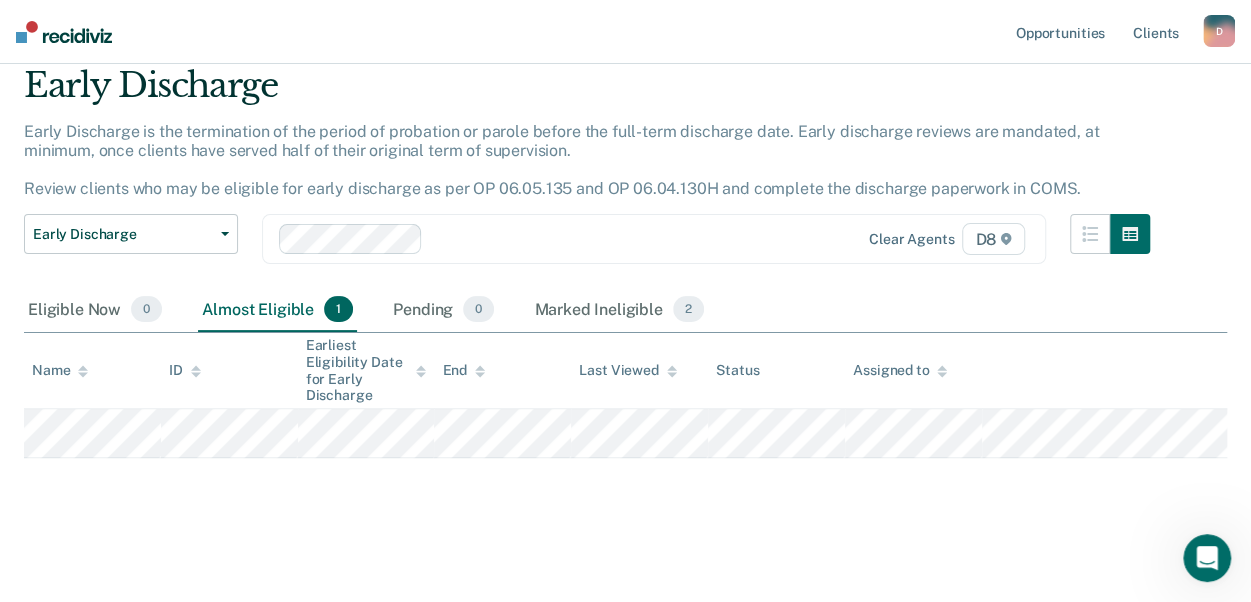 scroll, scrollTop: 71, scrollLeft: 0, axis: vertical 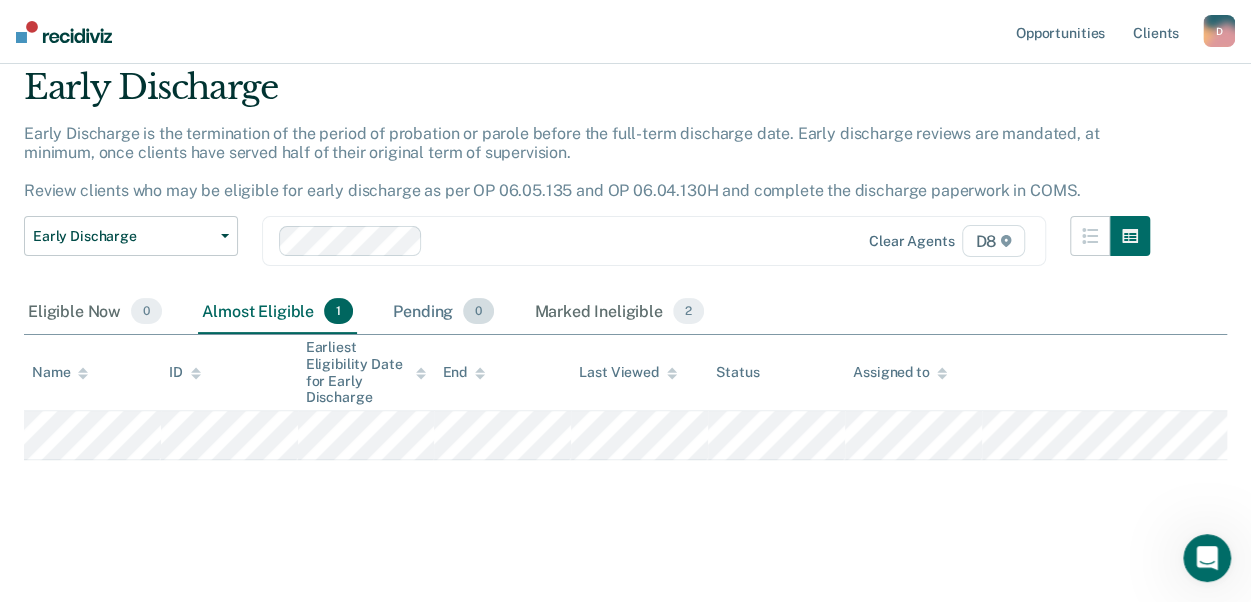 click on "Pending 0" at bounding box center [443, 312] 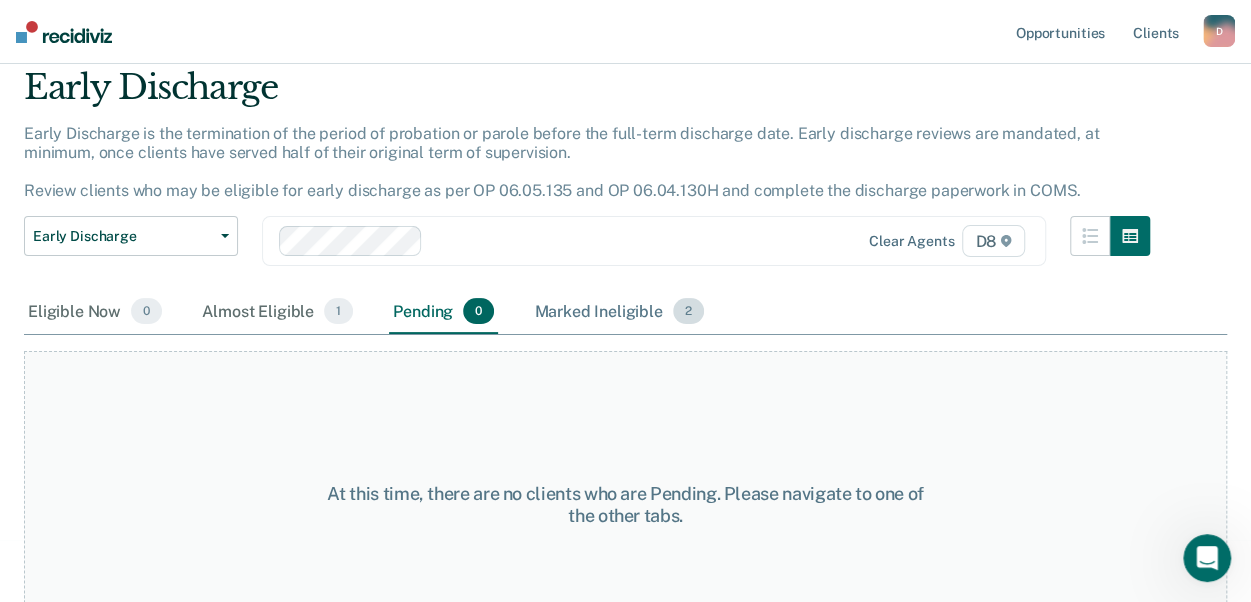 click on "Marked Ineligible 2" at bounding box center [619, 312] 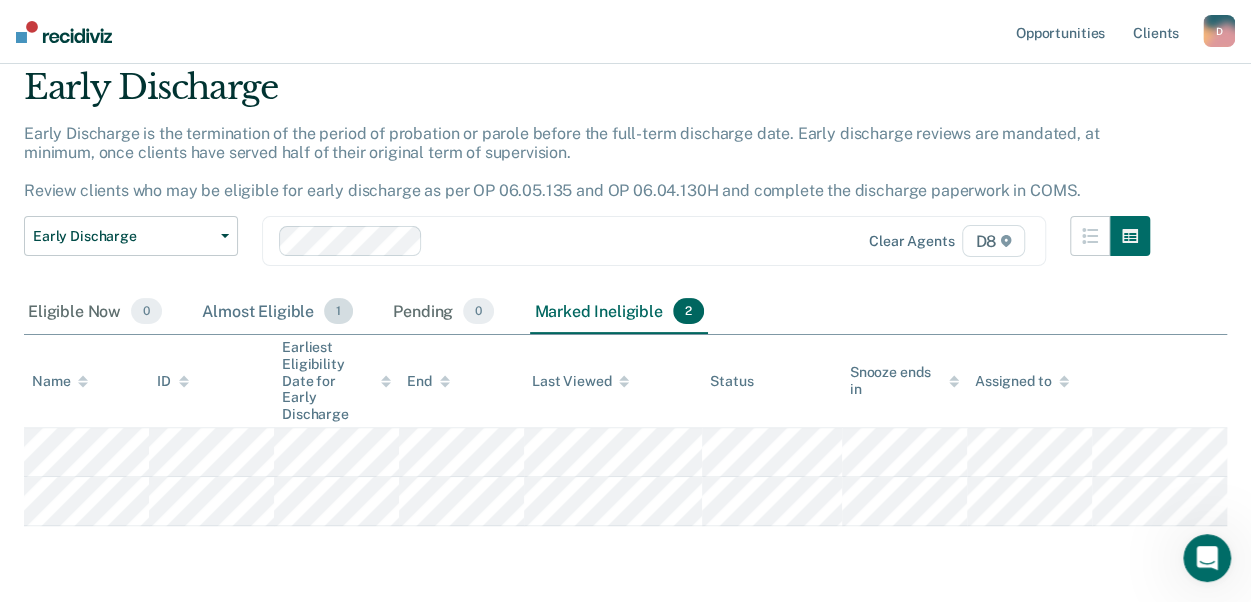 click on "Almost Eligible 1" at bounding box center (277, 312) 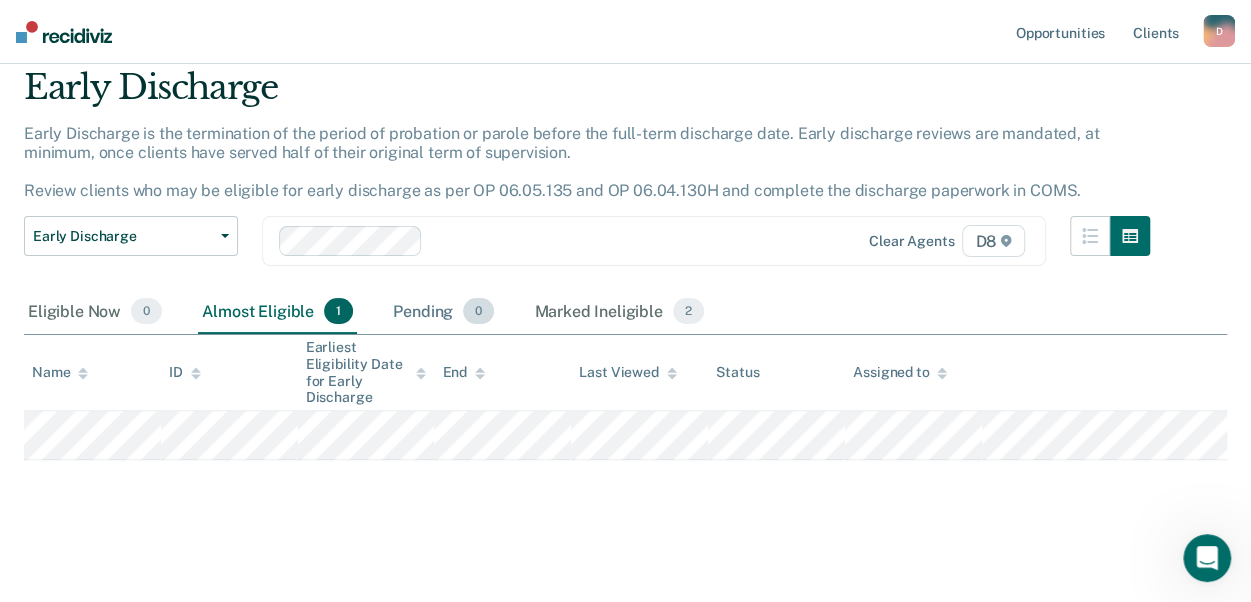 click on "Pending 0" at bounding box center (443, 312) 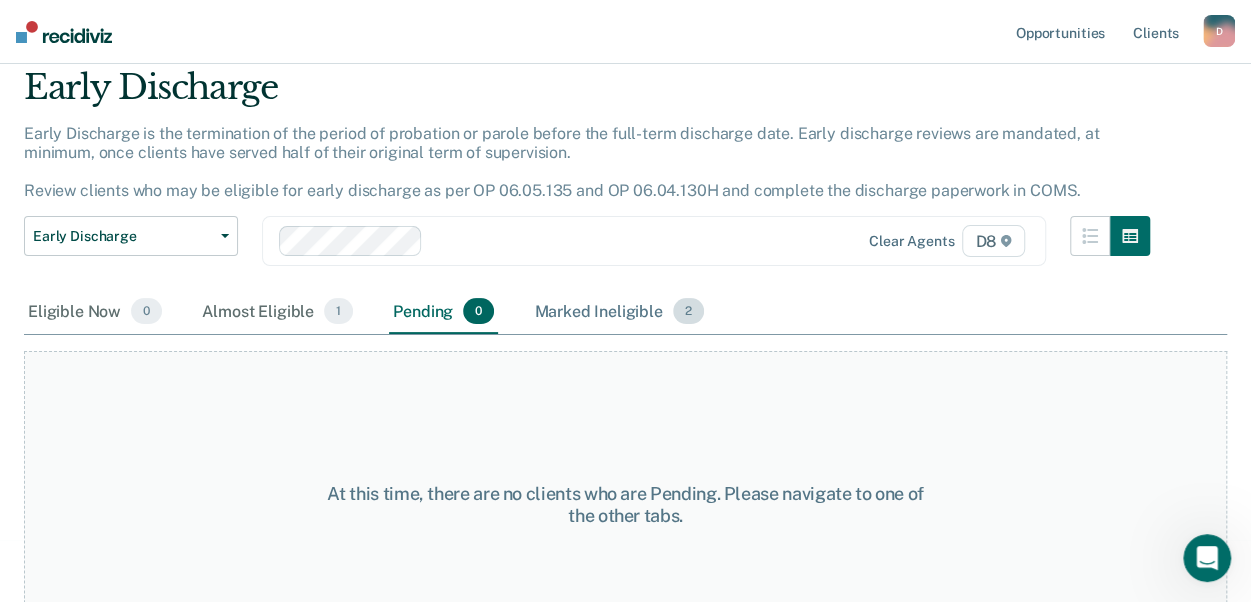 click on "Marked Ineligible 2" at bounding box center (619, 312) 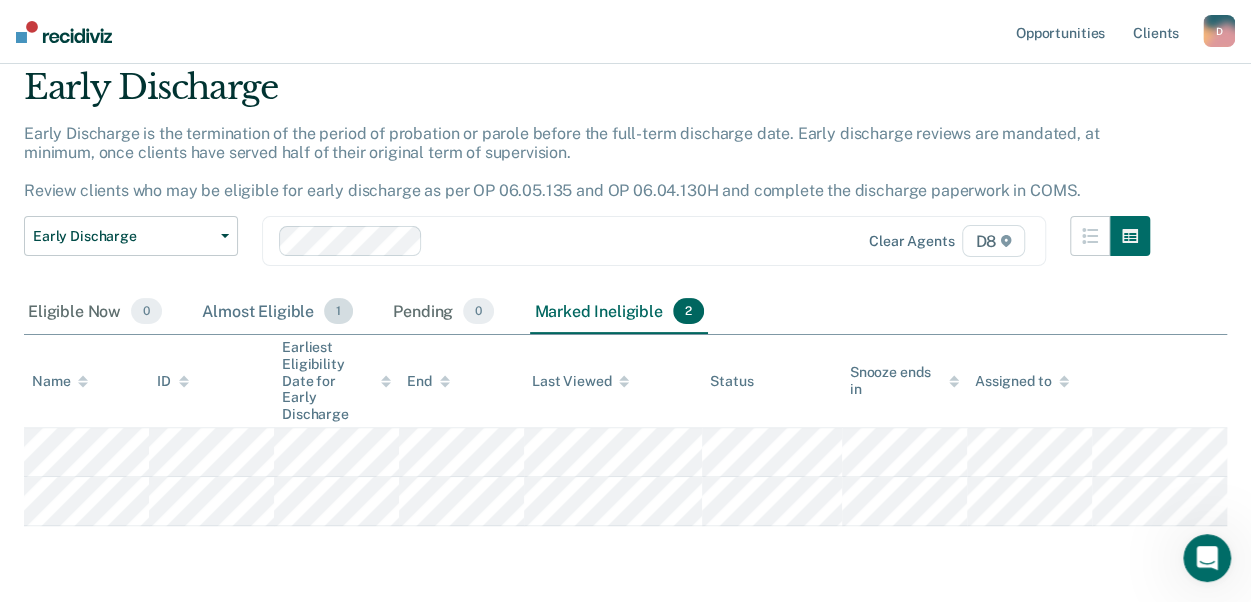 click on "Almost Eligible 1" at bounding box center (277, 312) 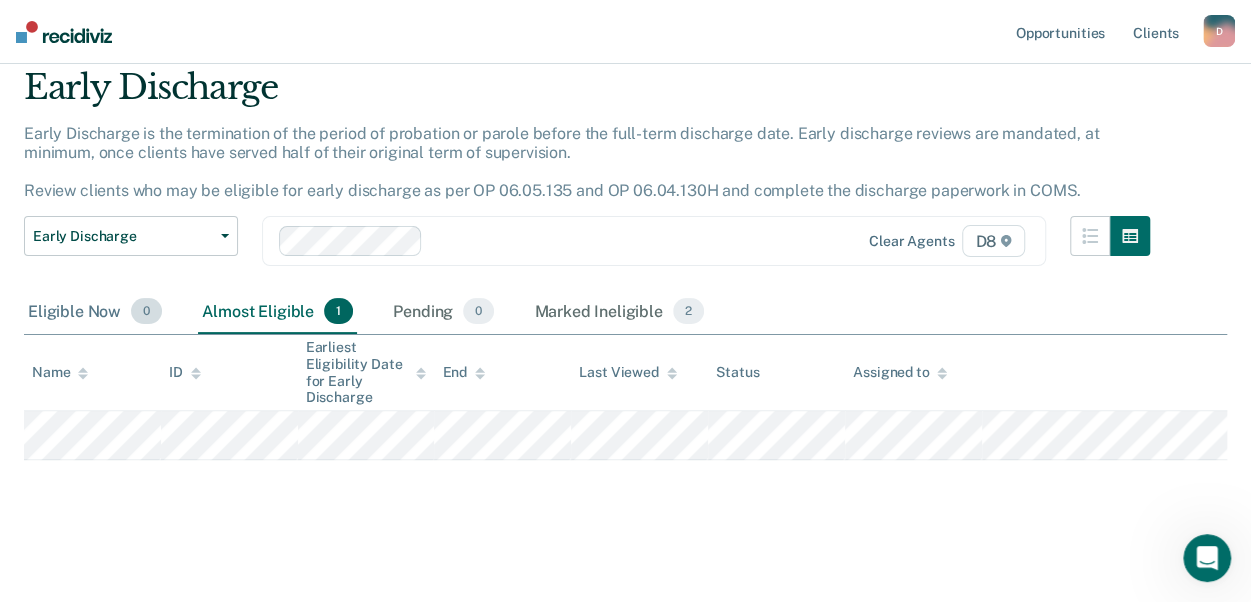 click on "Eligible Now 0" at bounding box center [95, 312] 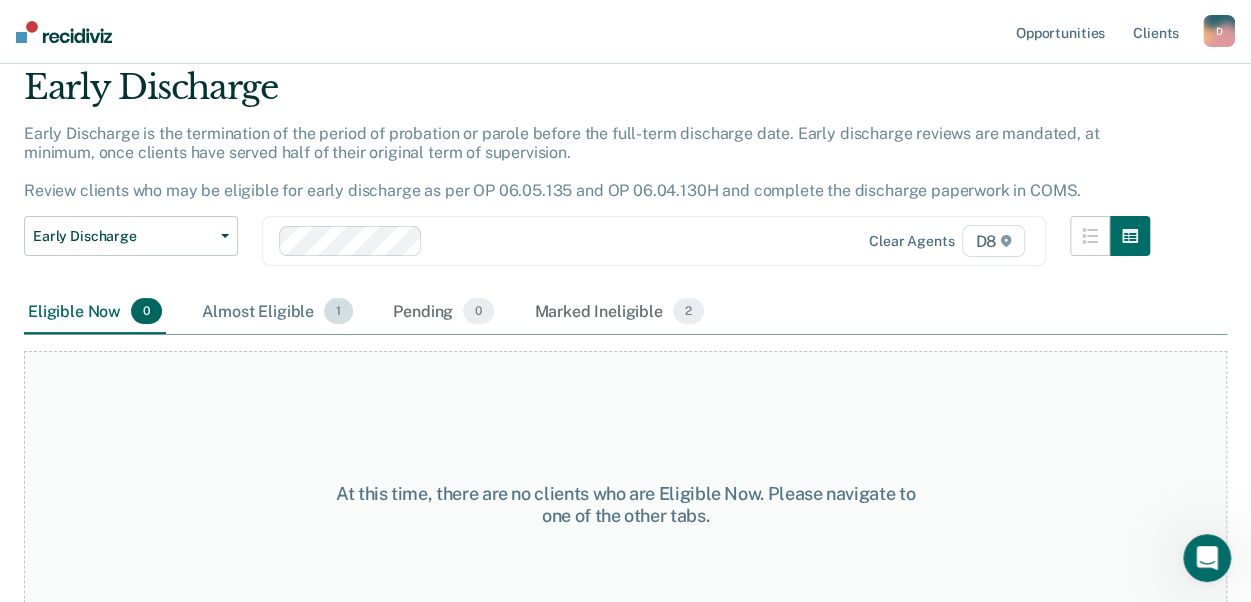 click on "Almost Eligible 1" at bounding box center (277, 312) 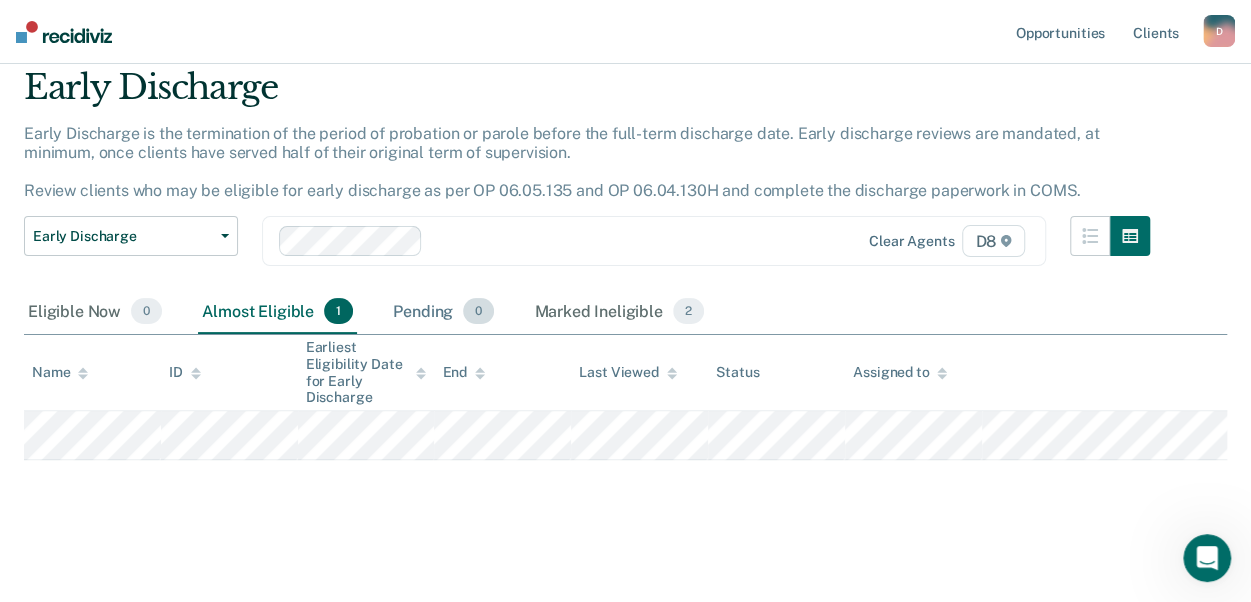 click on "Pending 0" at bounding box center (443, 312) 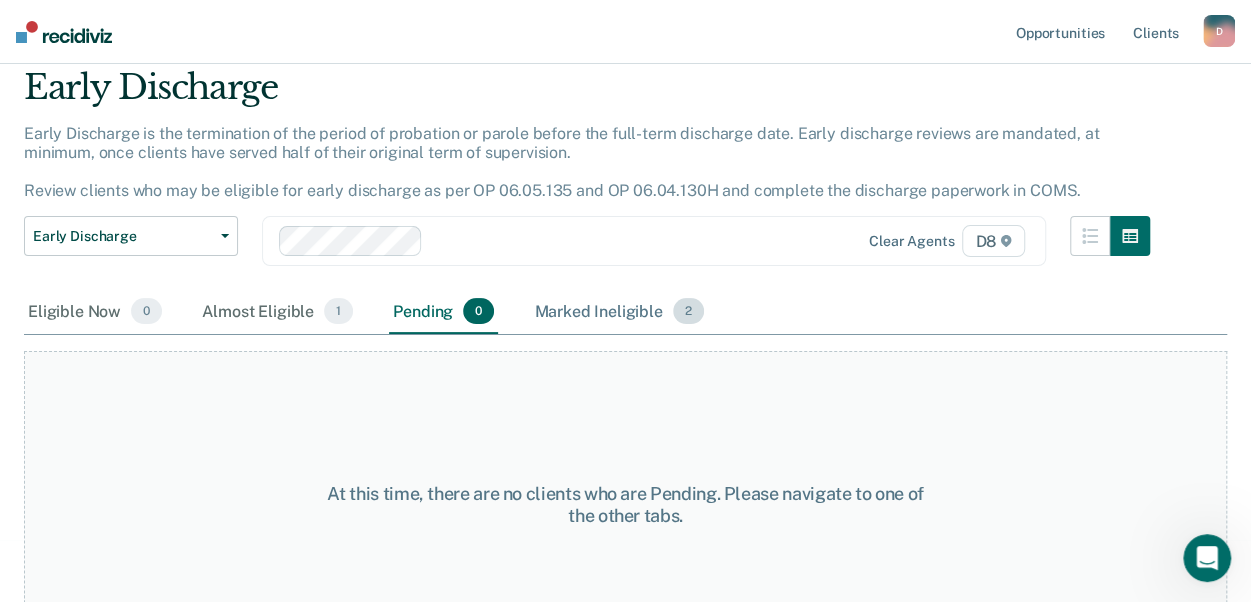 drag, startPoint x: 544, startPoint y: 309, endPoint x: 525, endPoint y: 309, distance: 19 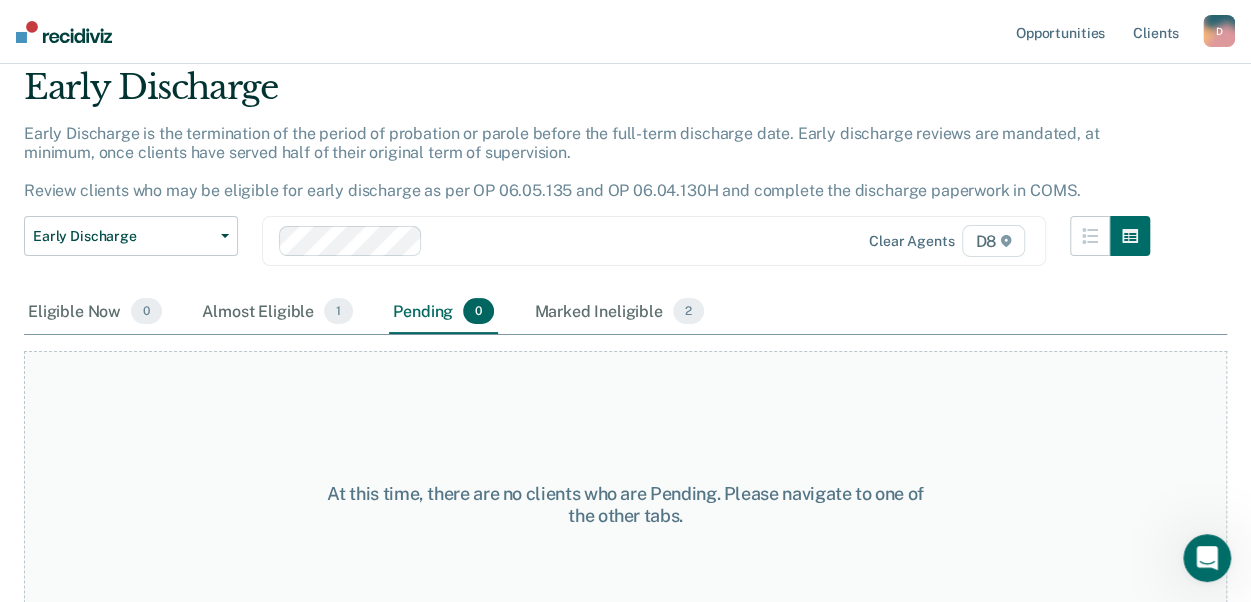 click on "Marked Ineligible 2" at bounding box center (619, 312) 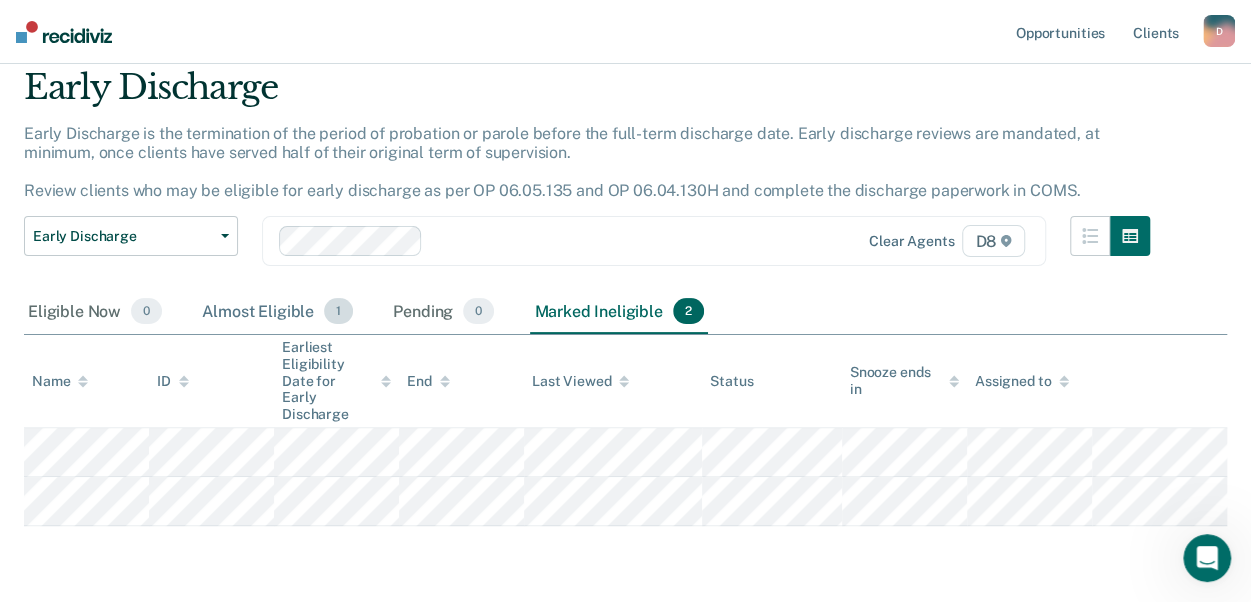 click on "Almost Eligible 1" at bounding box center (277, 312) 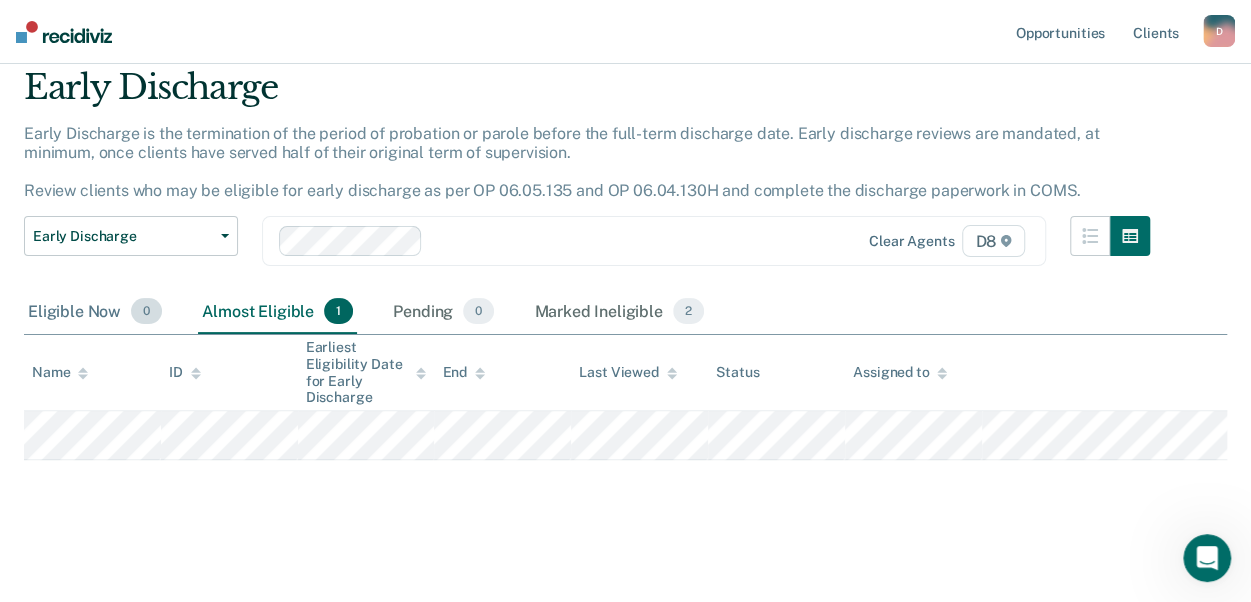 click on "Eligible Now 0" at bounding box center [95, 312] 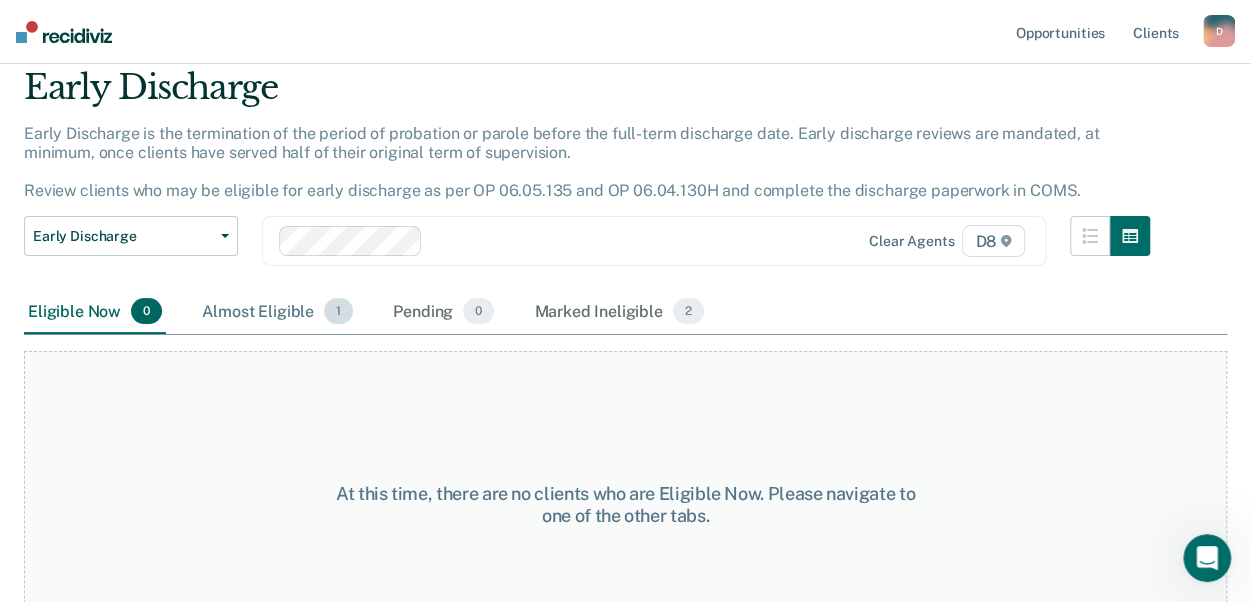 click on "Almost Eligible 1" at bounding box center [277, 312] 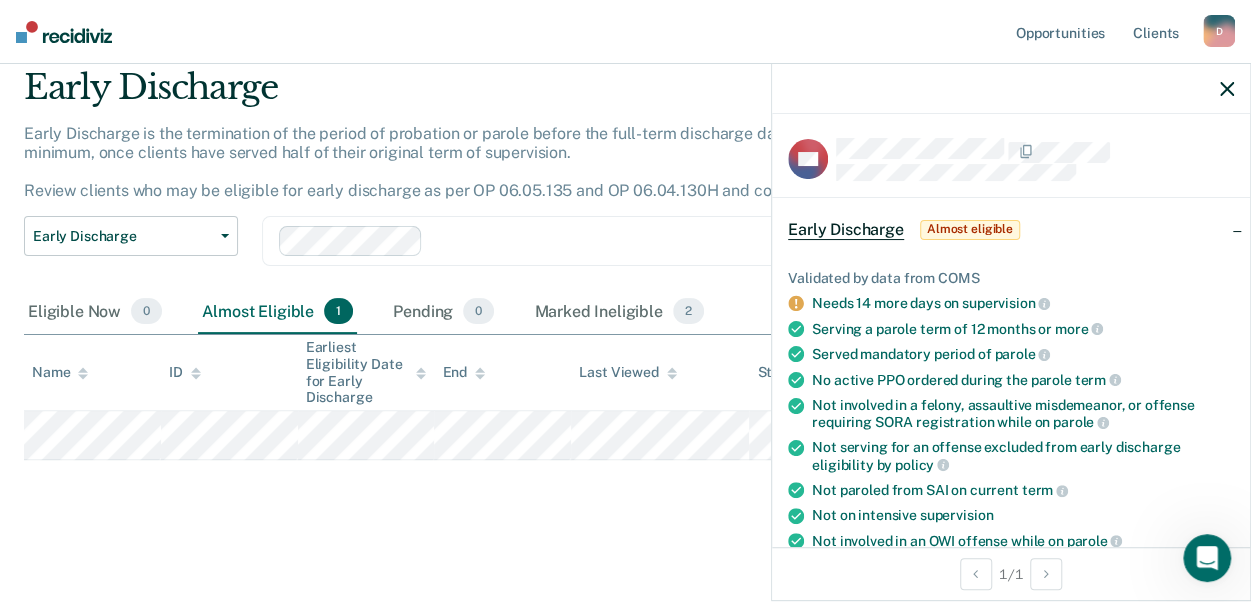 drag, startPoint x: 1216, startPoint y: 91, endPoint x: 1220, endPoint y: 71, distance: 20.396078 